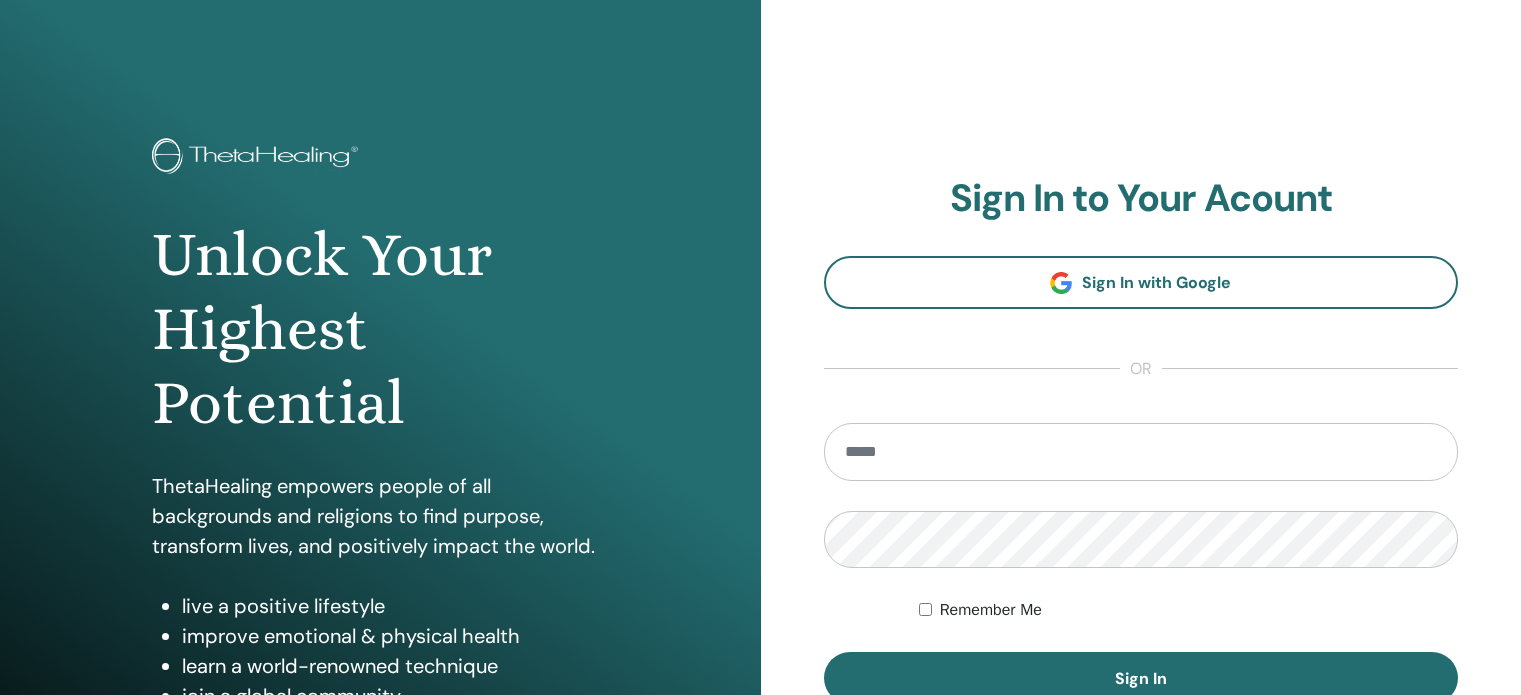 scroll, scrollTop: 0, scrollLeft: 0, axis: both 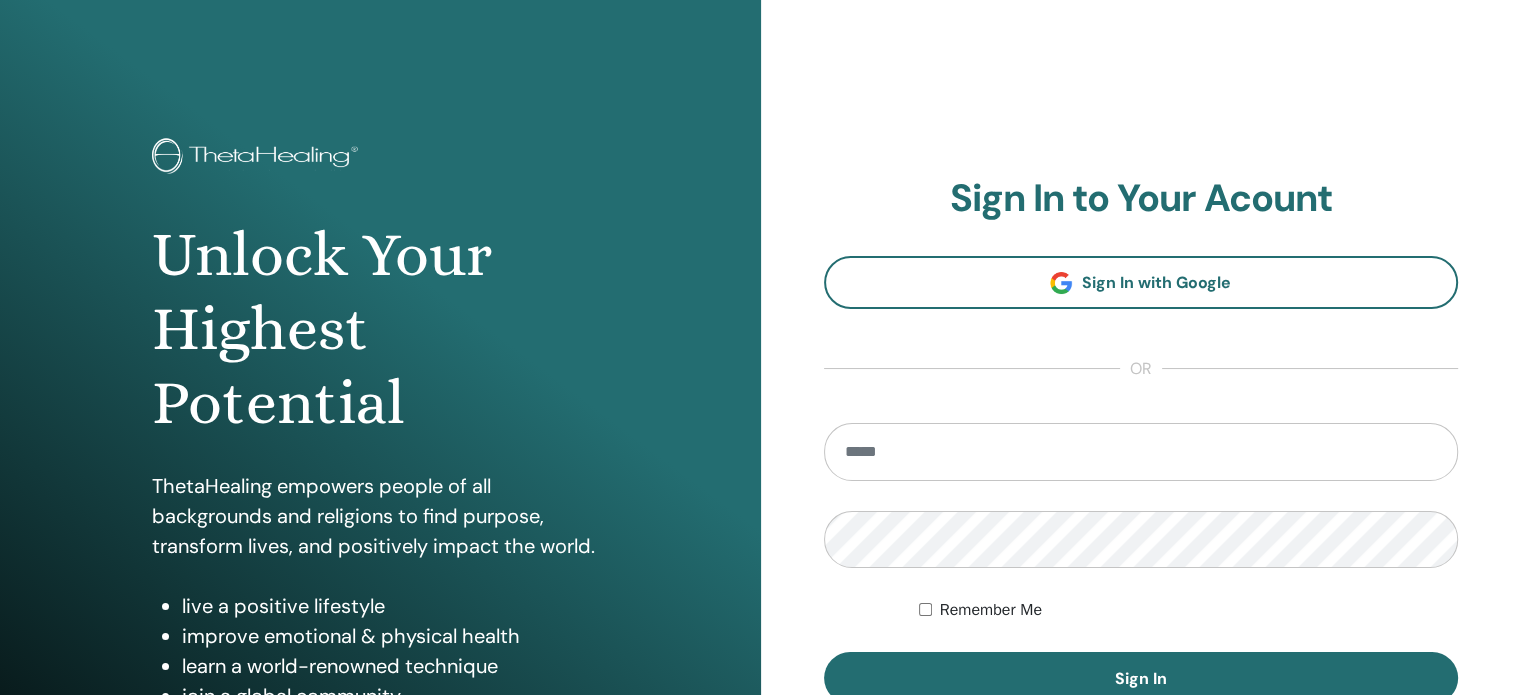 click at bounding box center (1141, 452) 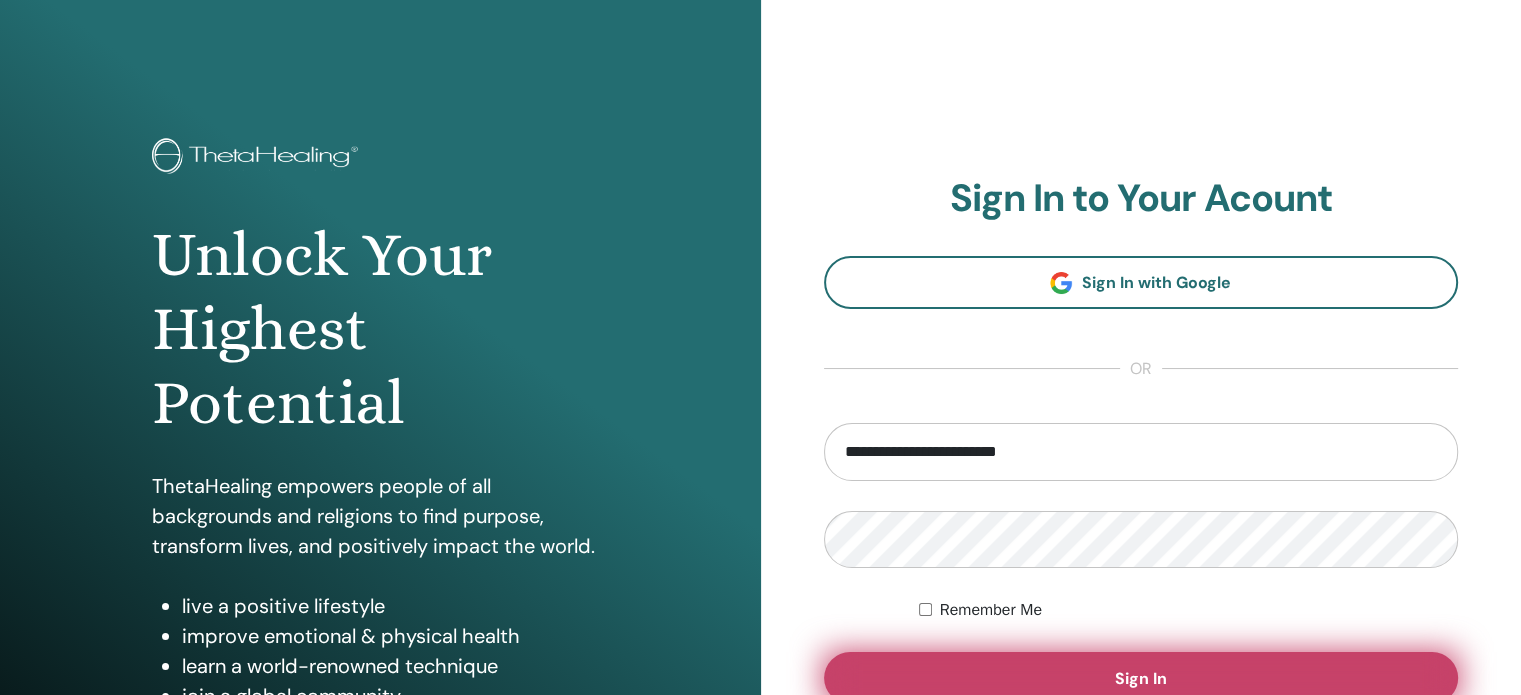 click on "Sign In" at bounding box center [1141, 678] 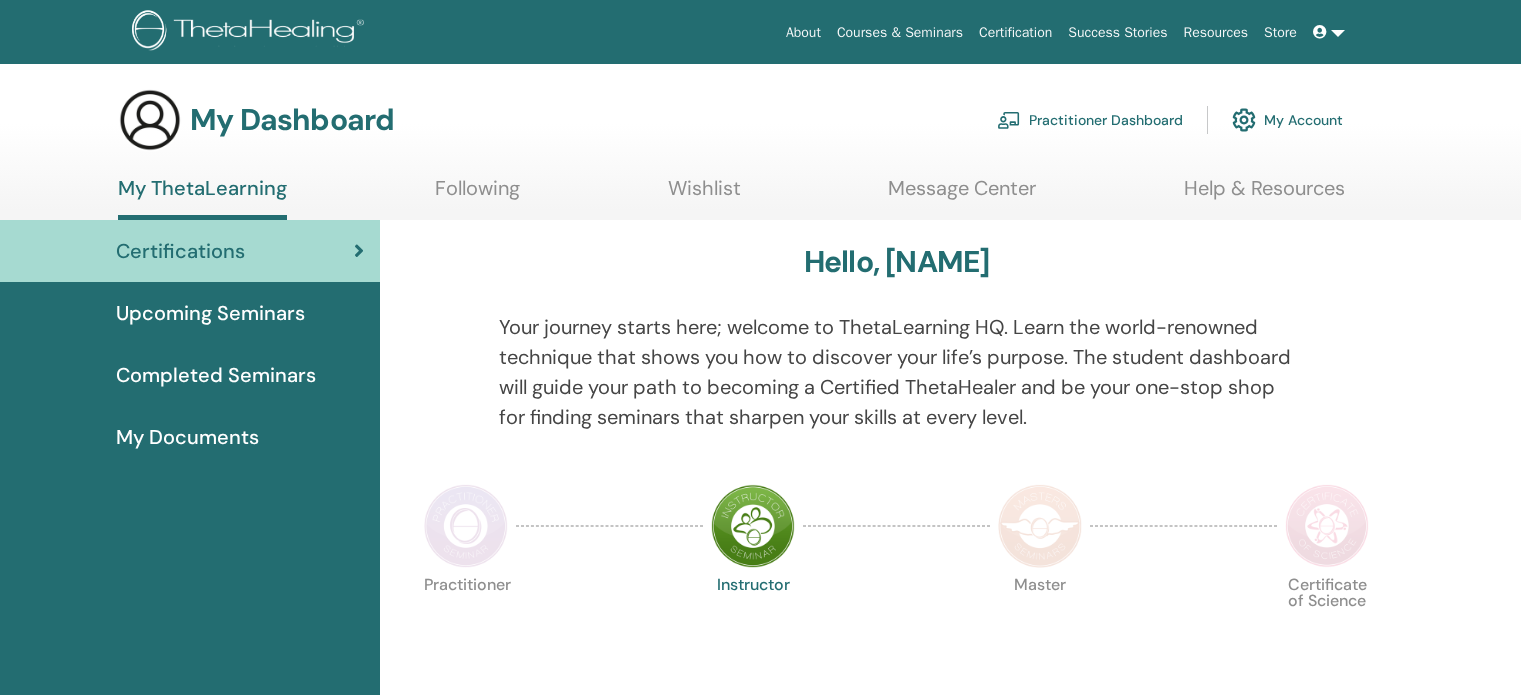scroll, scrollTop: 0, scrollLeft: 0, axis: both 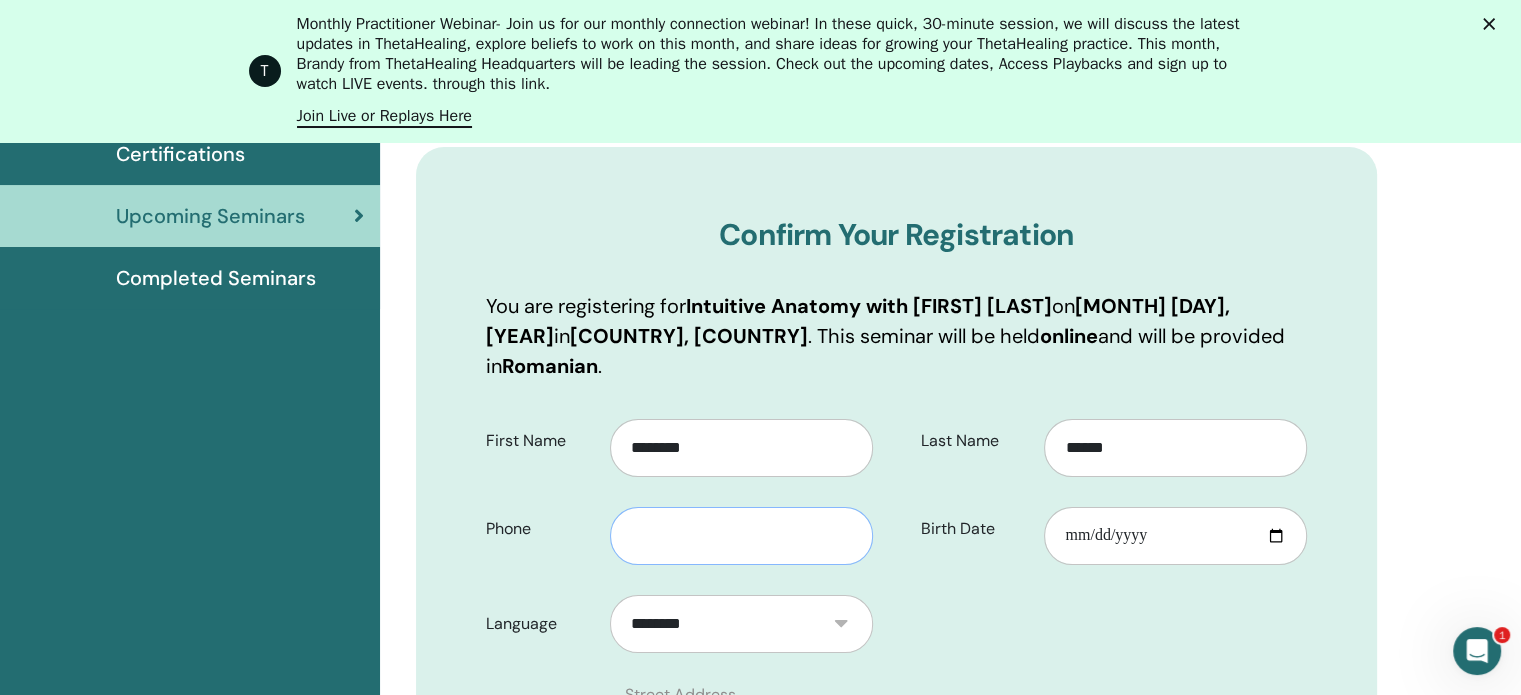 click at bounding box center [741, 536] 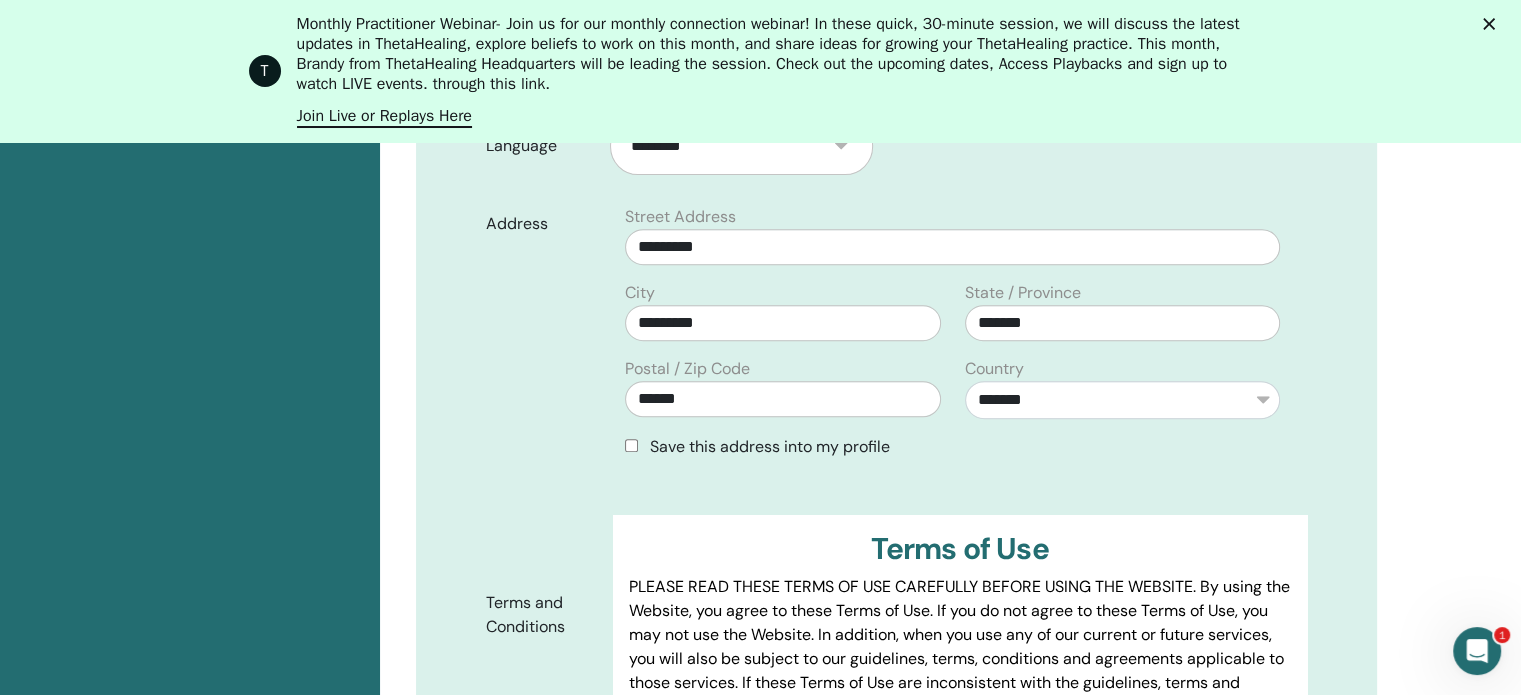 scroll, scrollTop: 748, scrollLeft: 0, axis: vertical 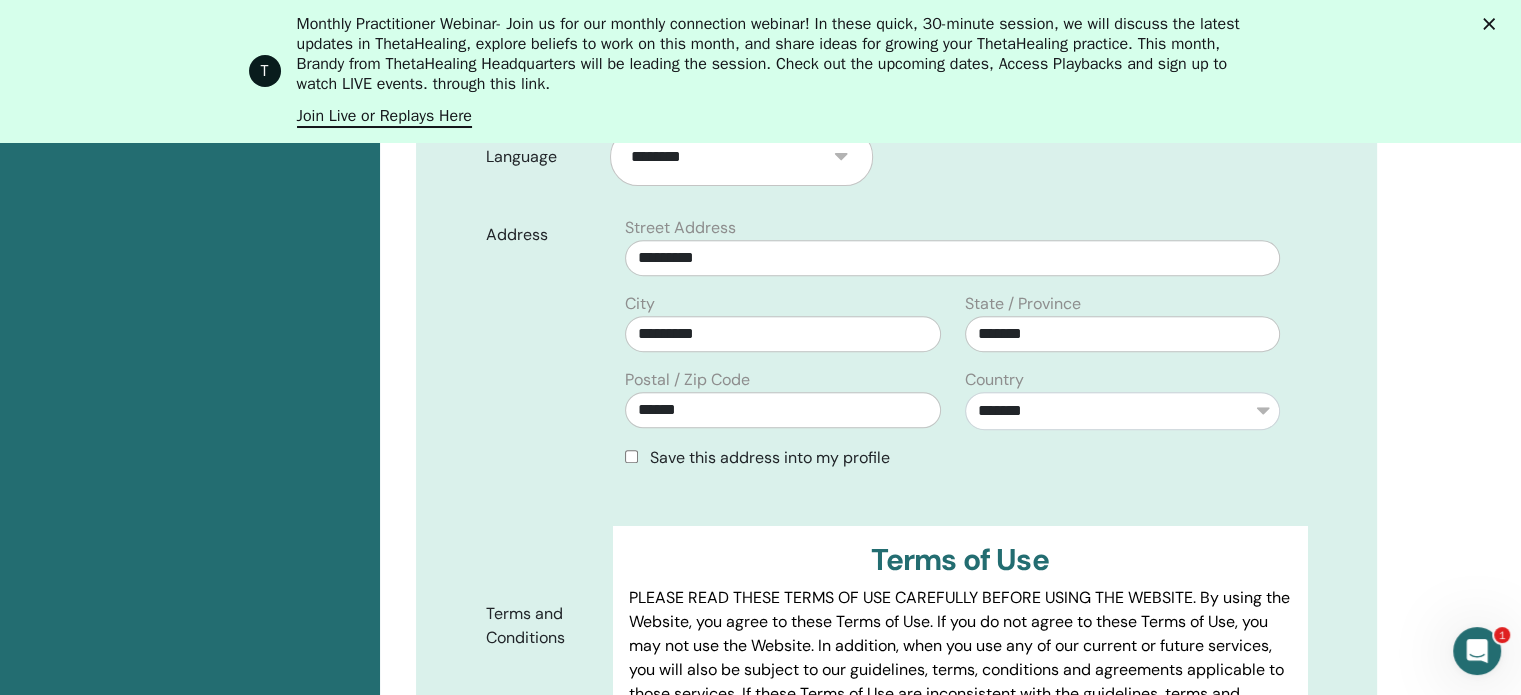 type on "**********" 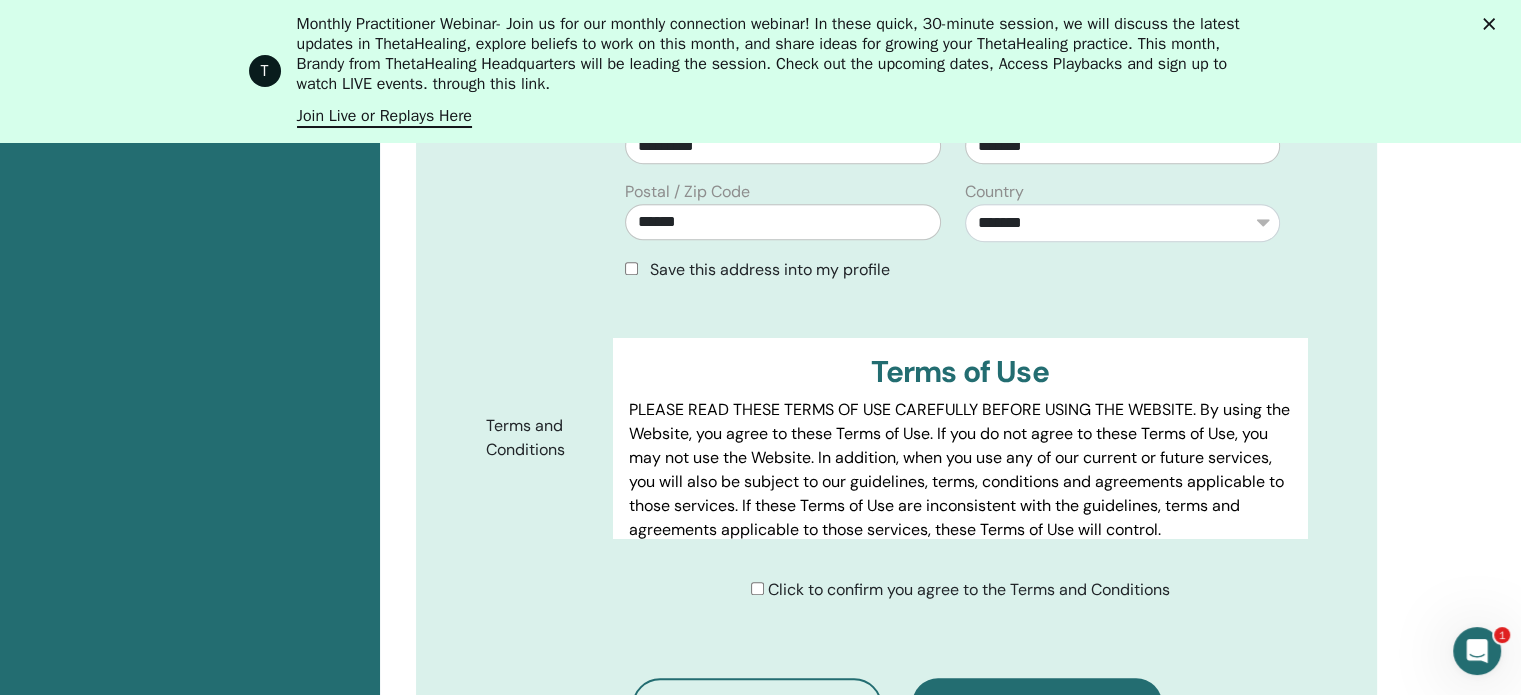 scroll, scrollTop: 981, scrollLeft: 0, axis: vertical 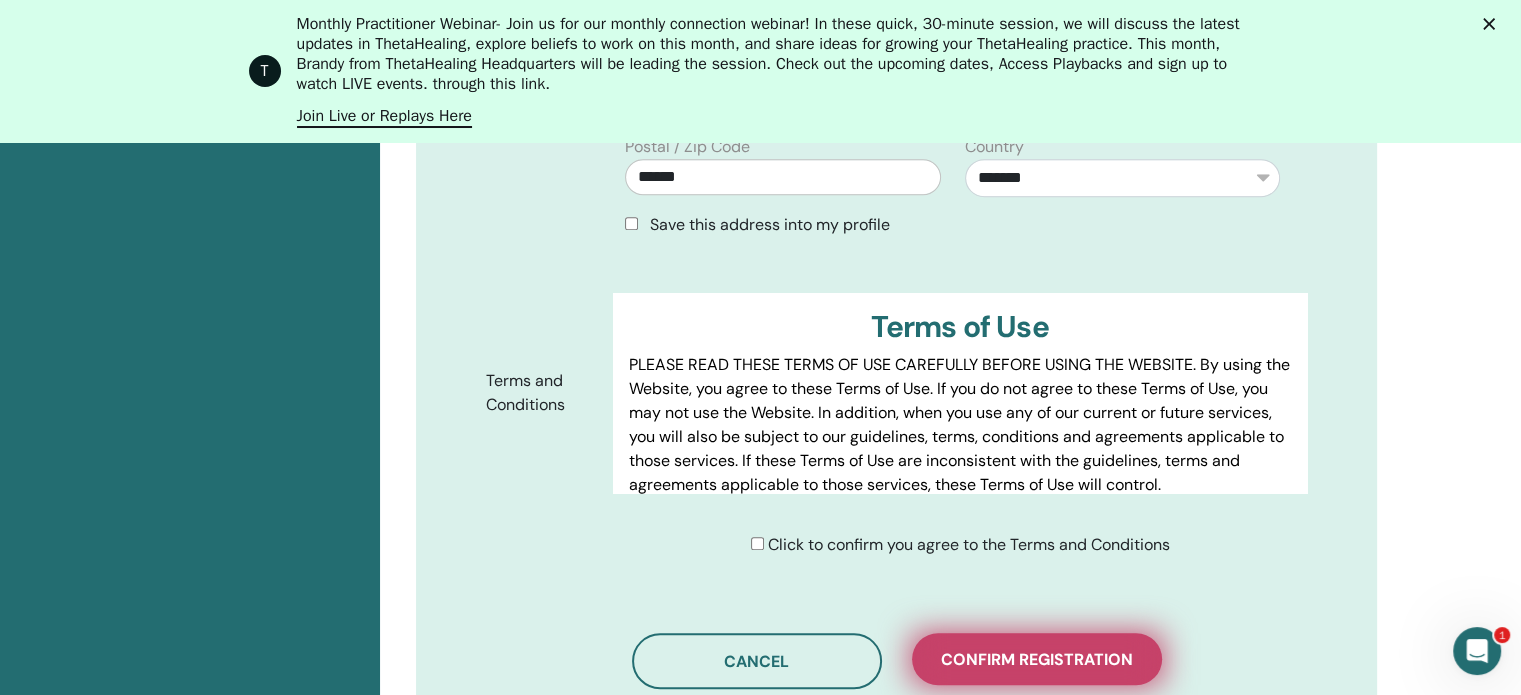 click on "Confirm registration" at bounding box center [1037, 659] 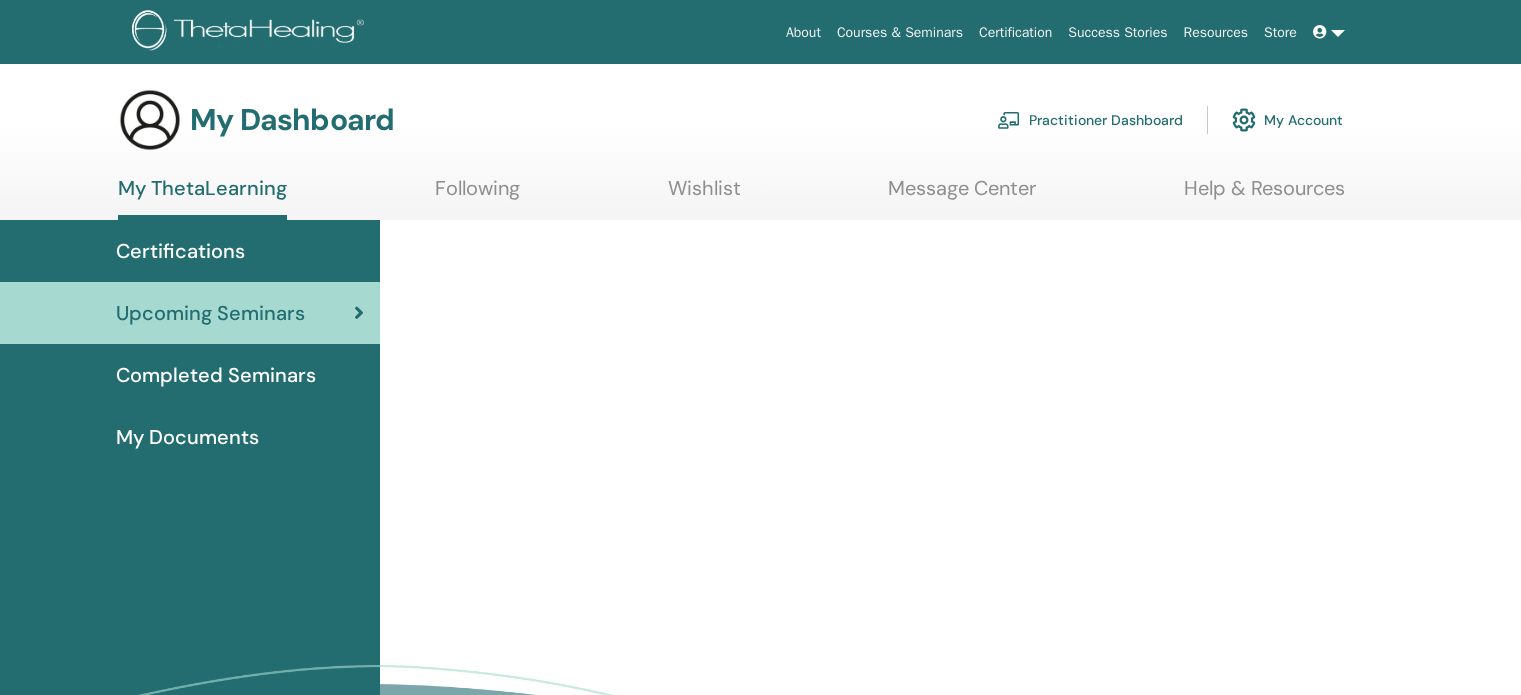 scroll, scrollTop: 0, scrollLeft: 0, axis: both 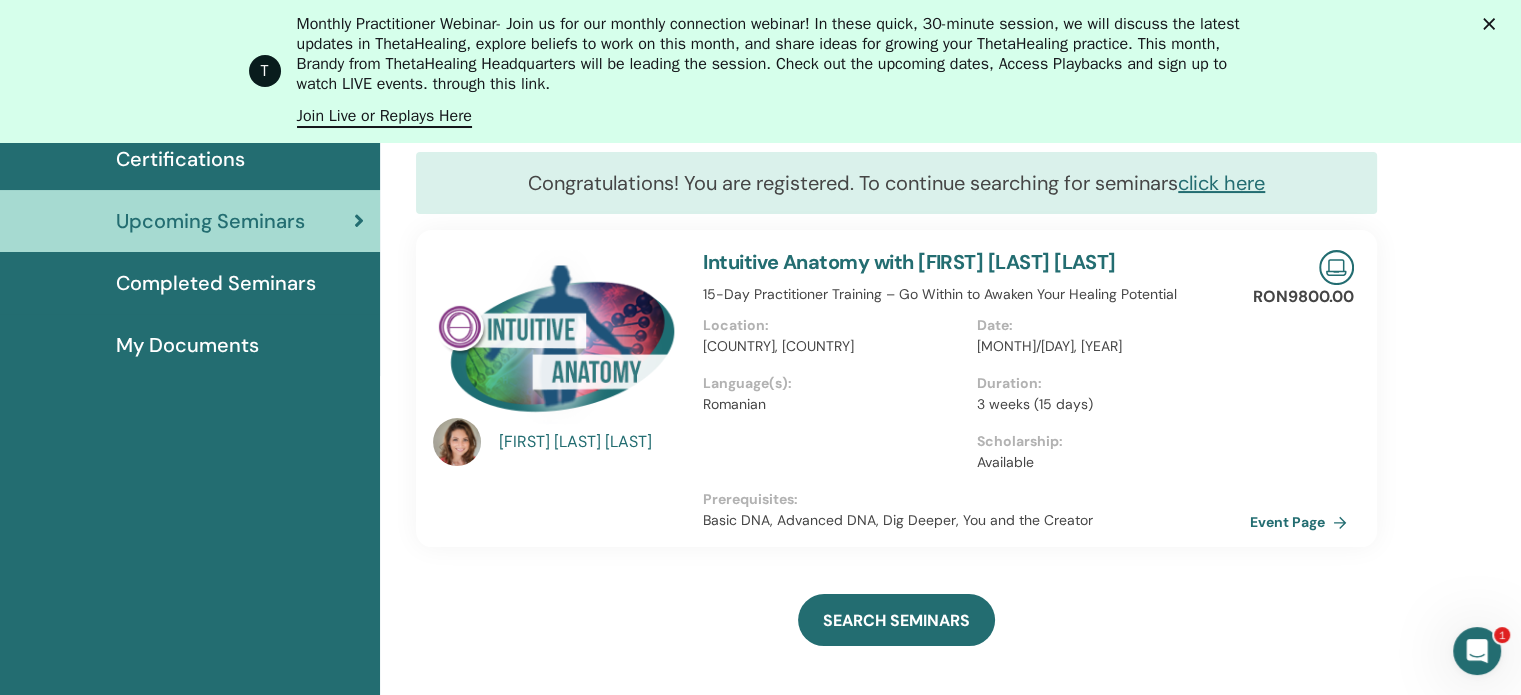 click 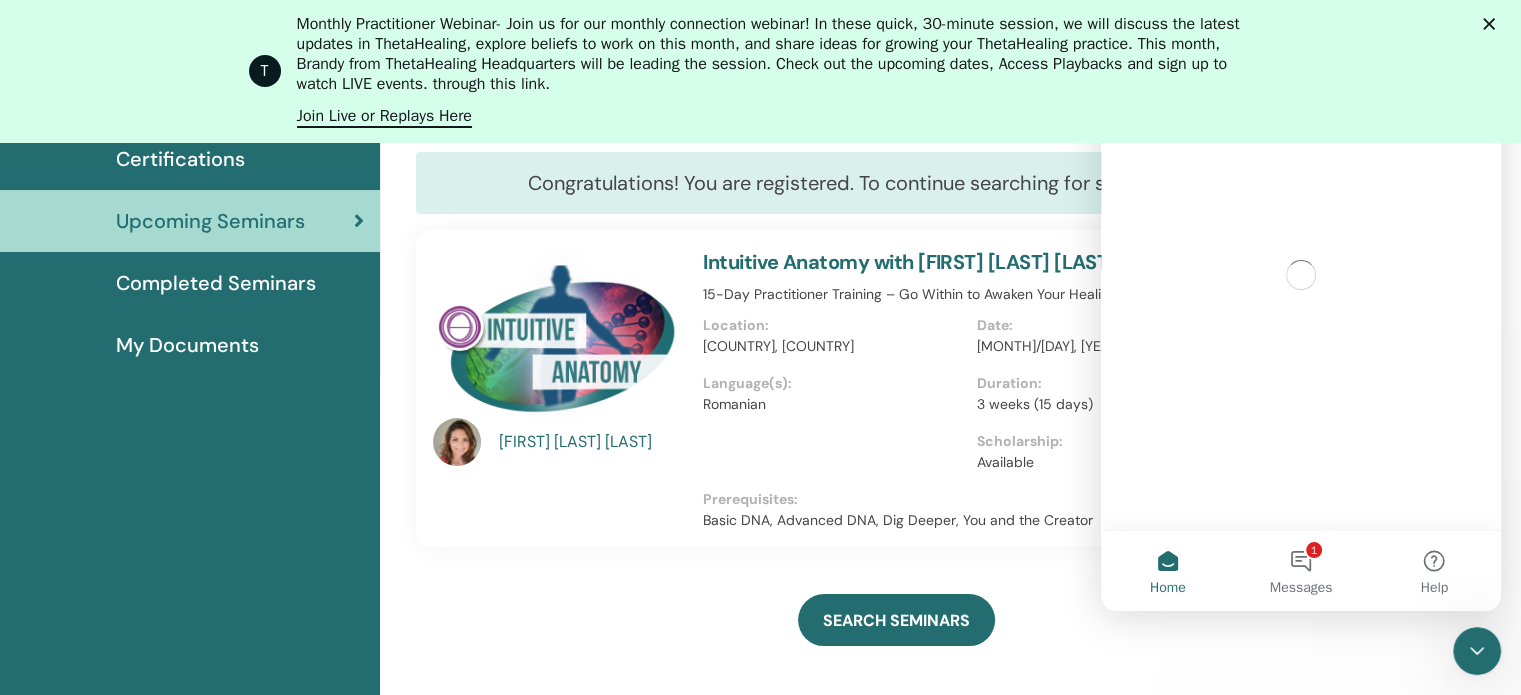 scroll, scrollTop: 0, scrollLeft: 0, axis: both 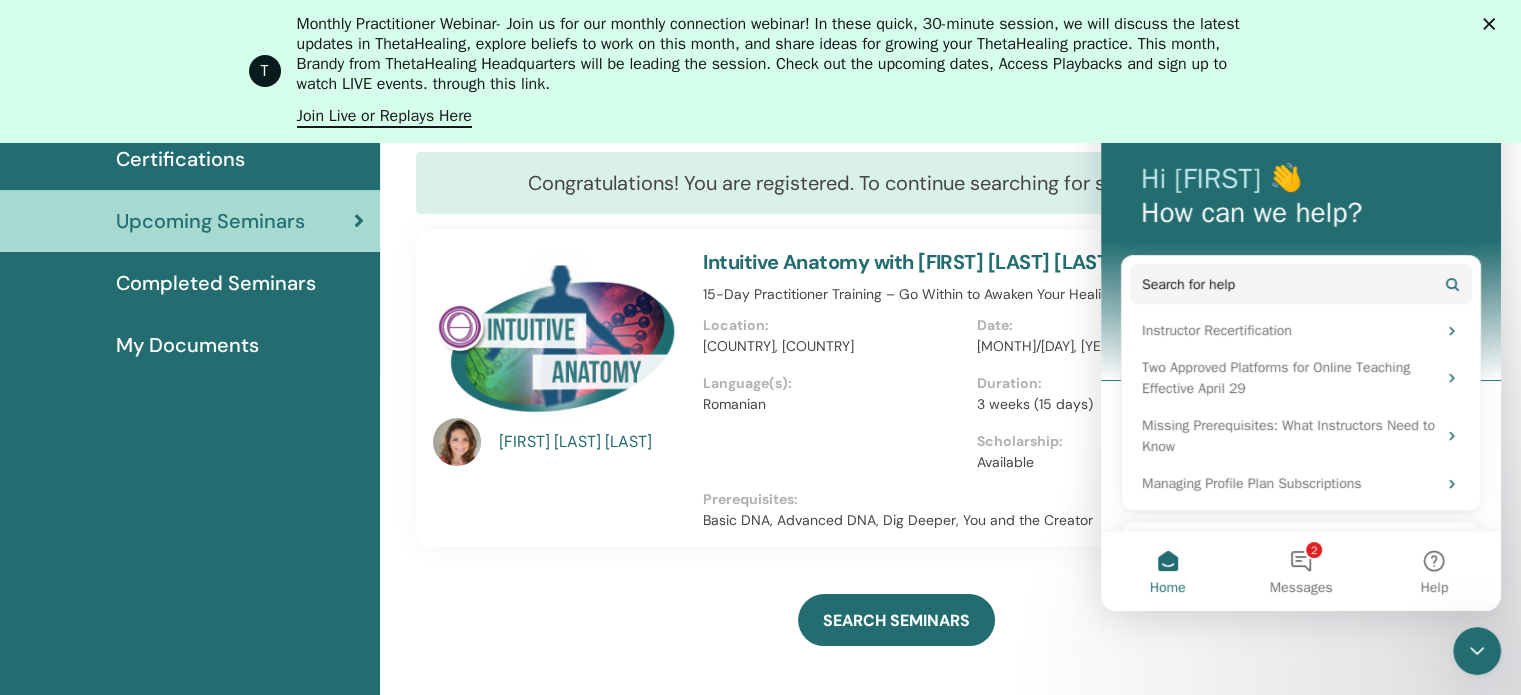 click 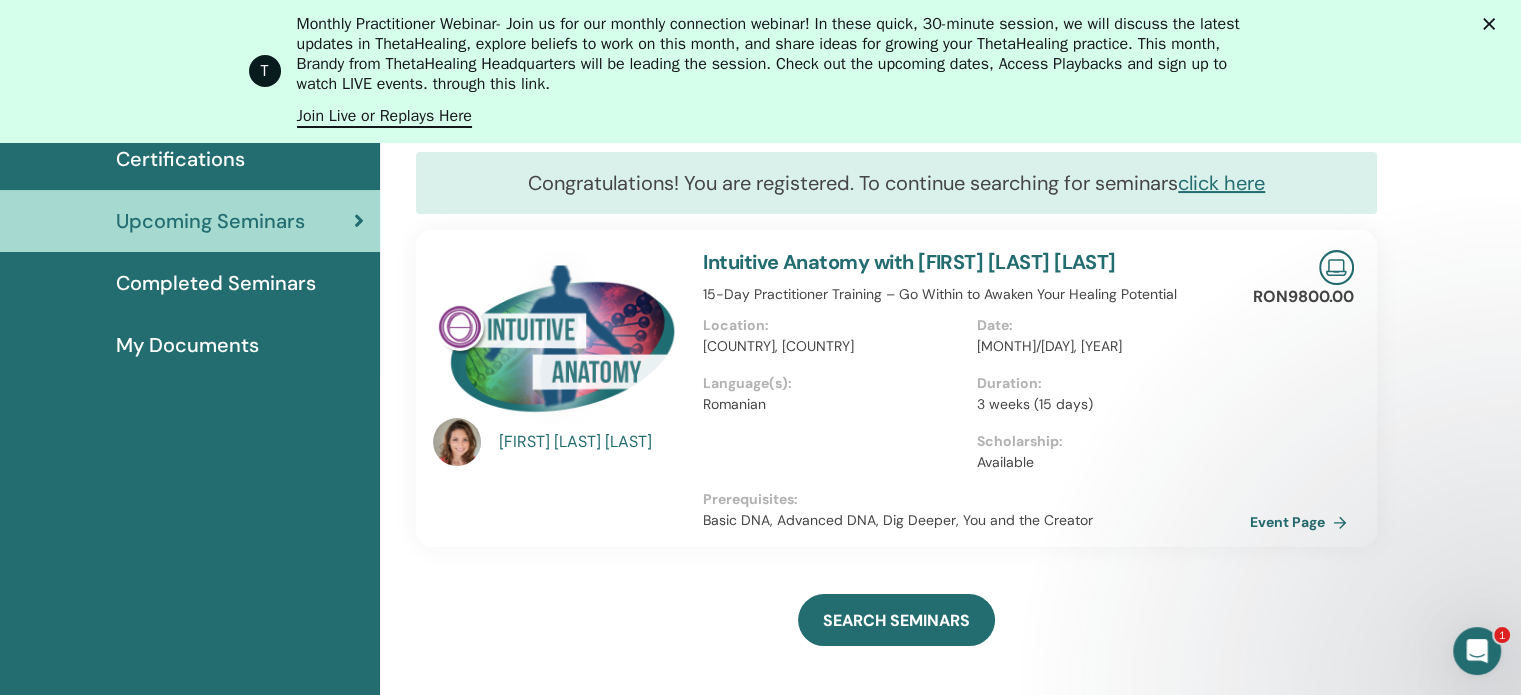 scroll, scrollTop: 0, scrollLeft: 0, axis: both 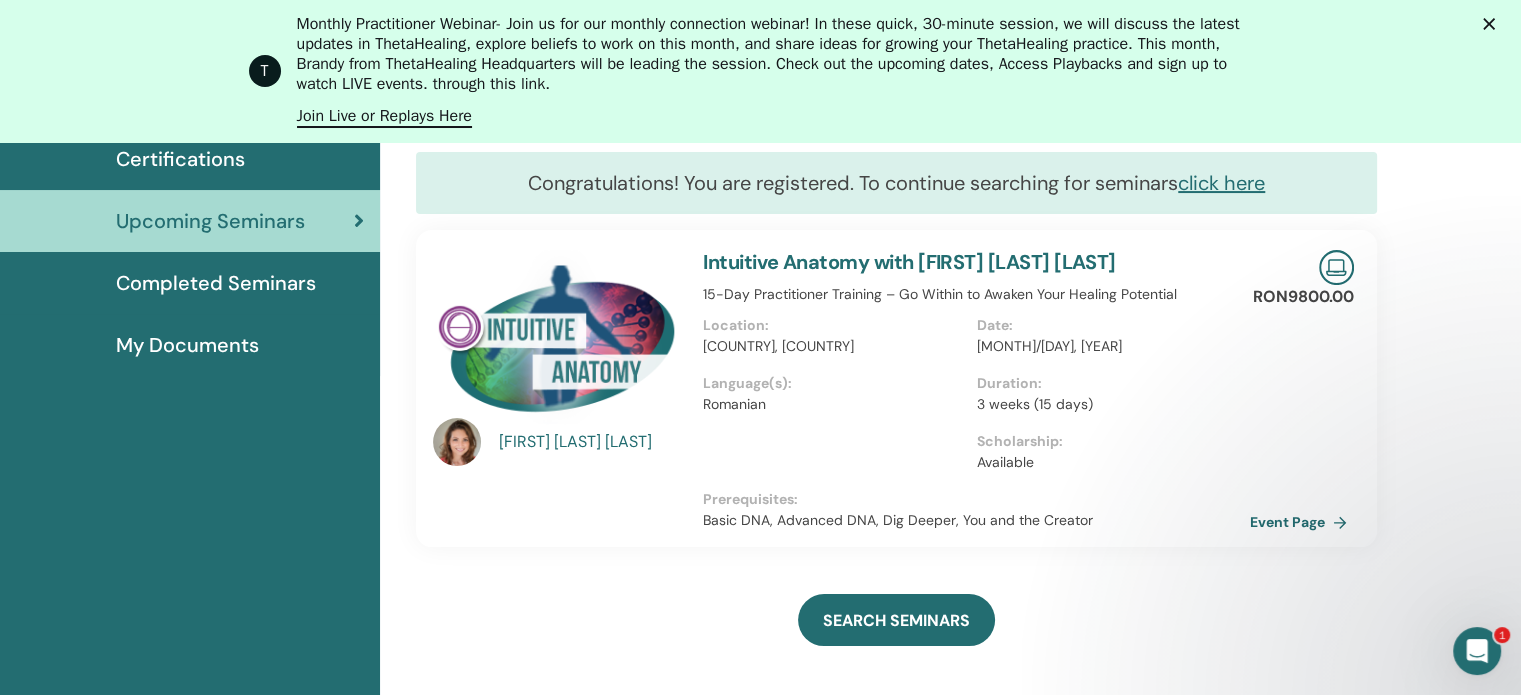 click on "My Documents" at bounding box center (187, 345) 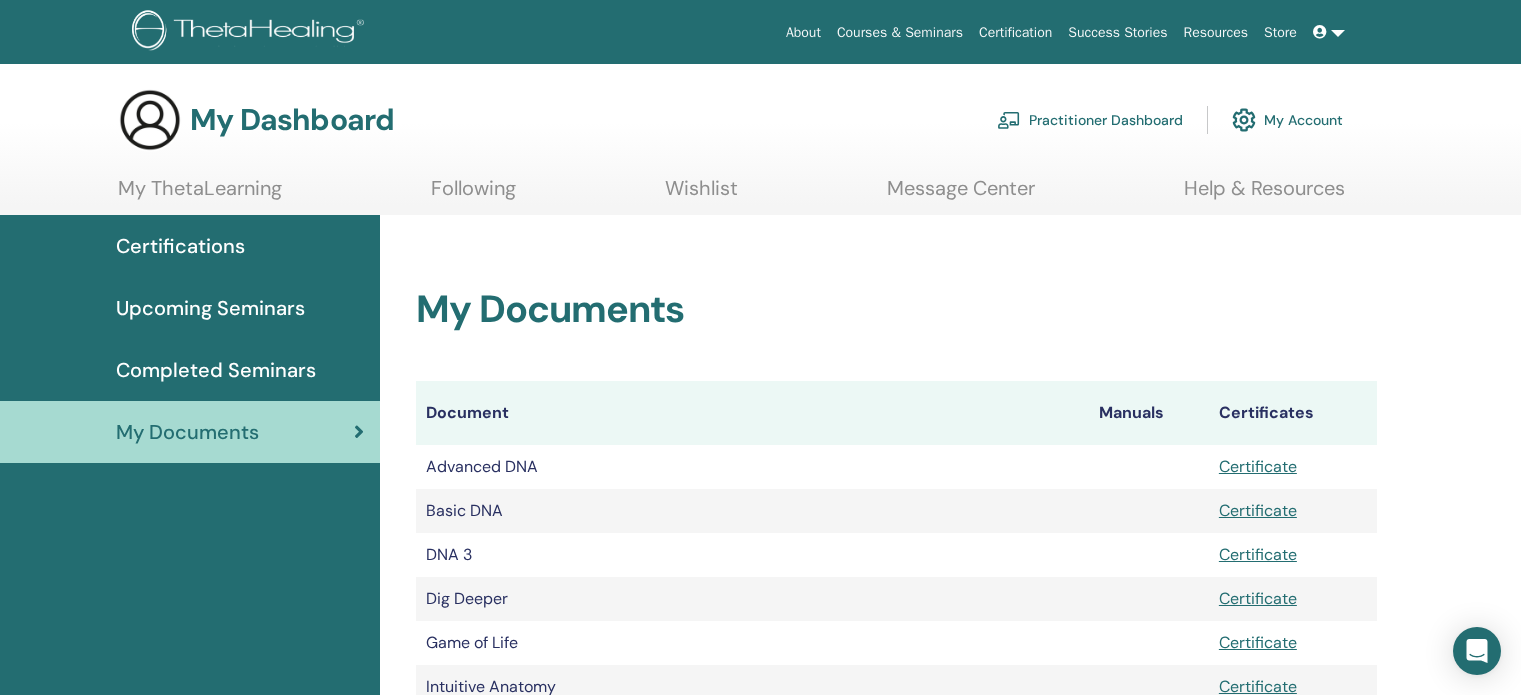 scroll, scrollTop: 0, scrollLeft: 0, axis: both 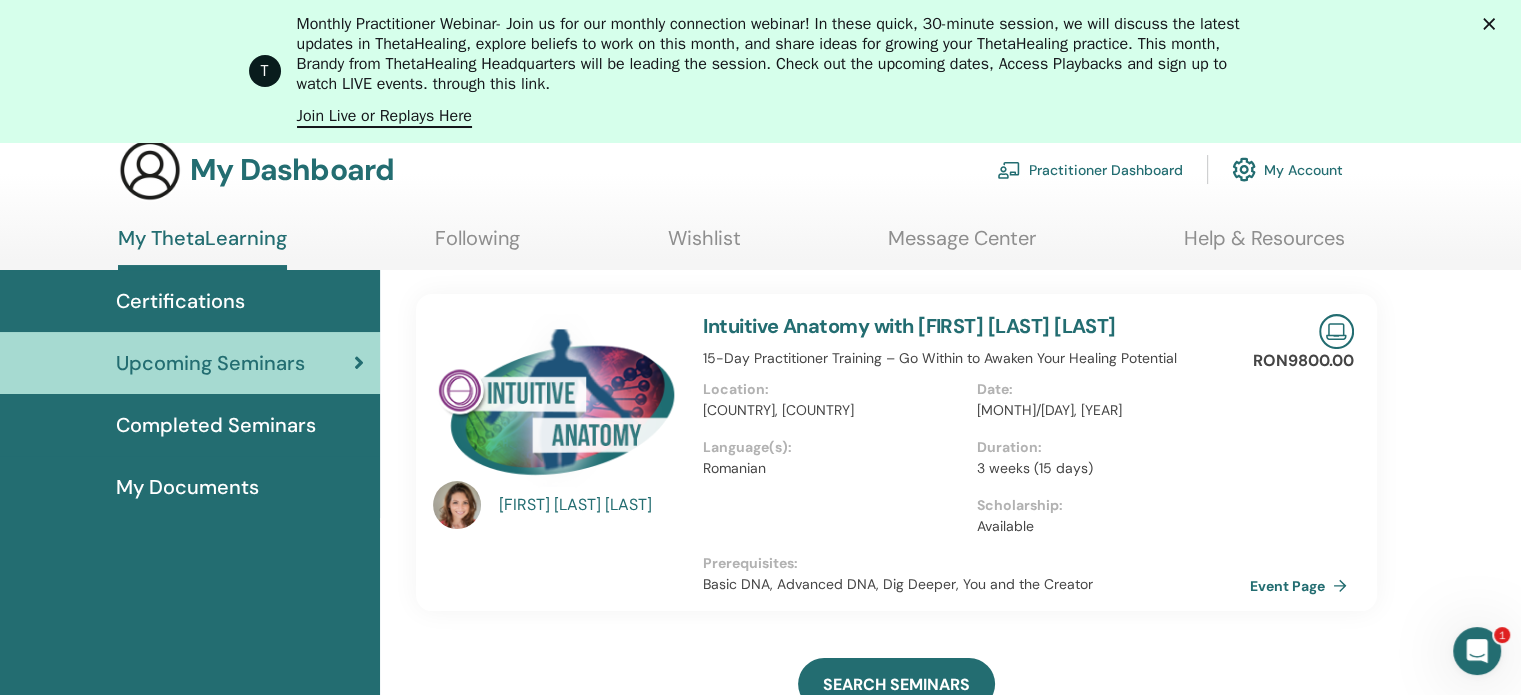 click on "ANDREA CORNELIA   FILIP" at bounding box center [591, 505] 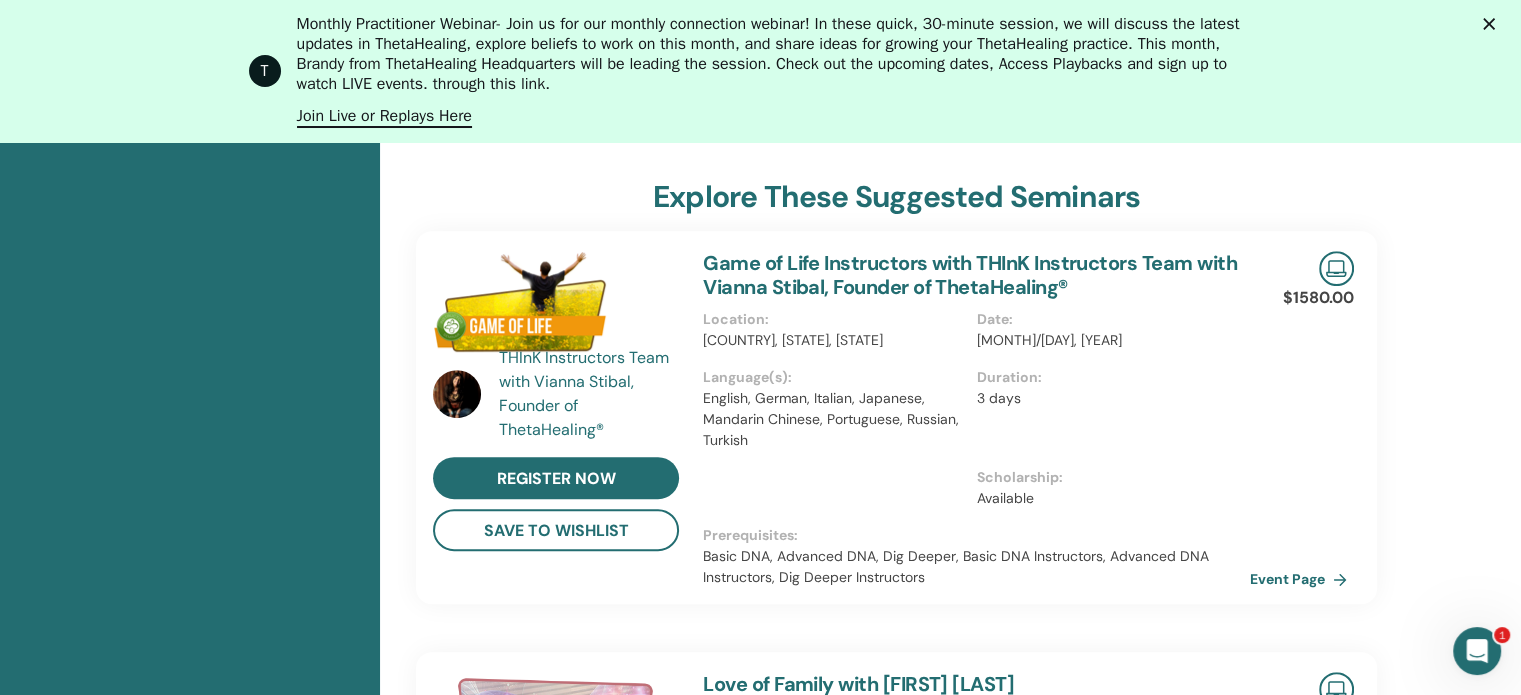 scroll, scrollTop: 743, scrollLeft: 0, axis: vertical 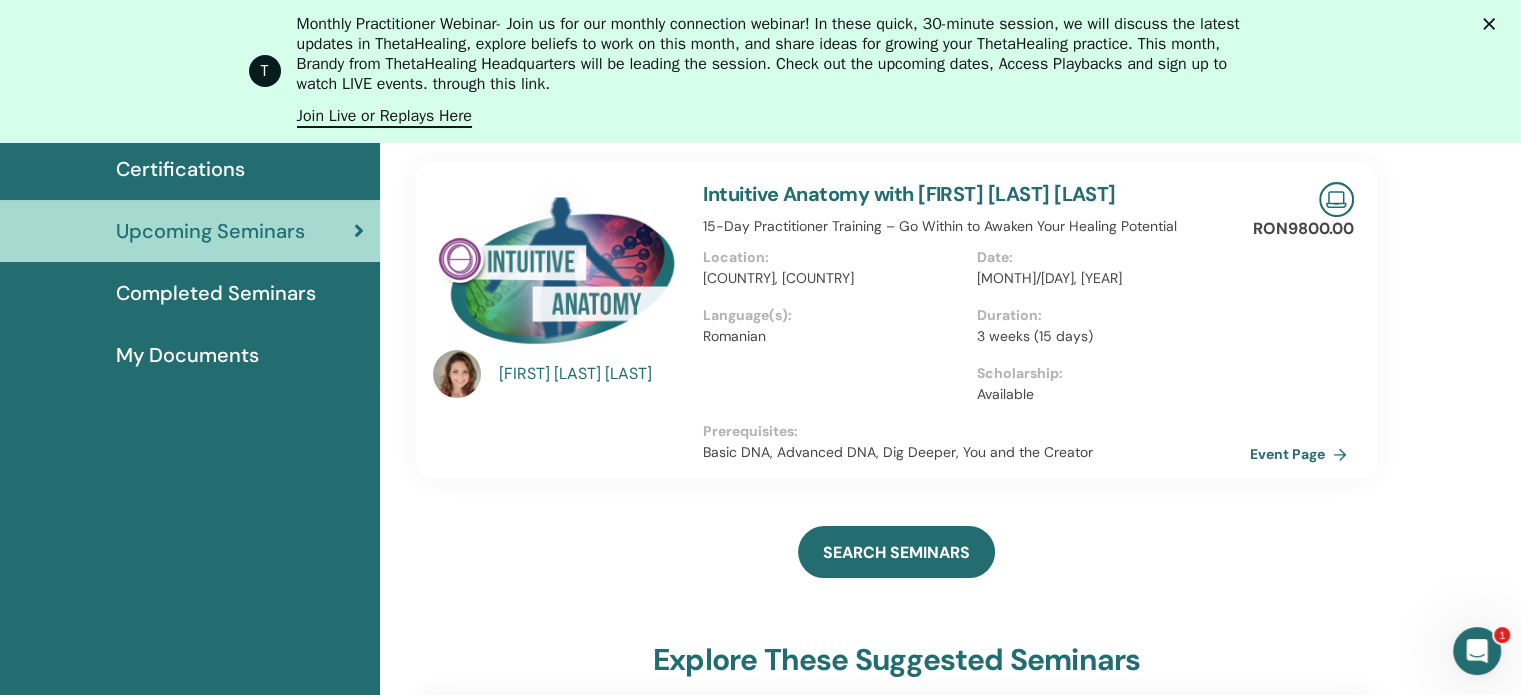 click 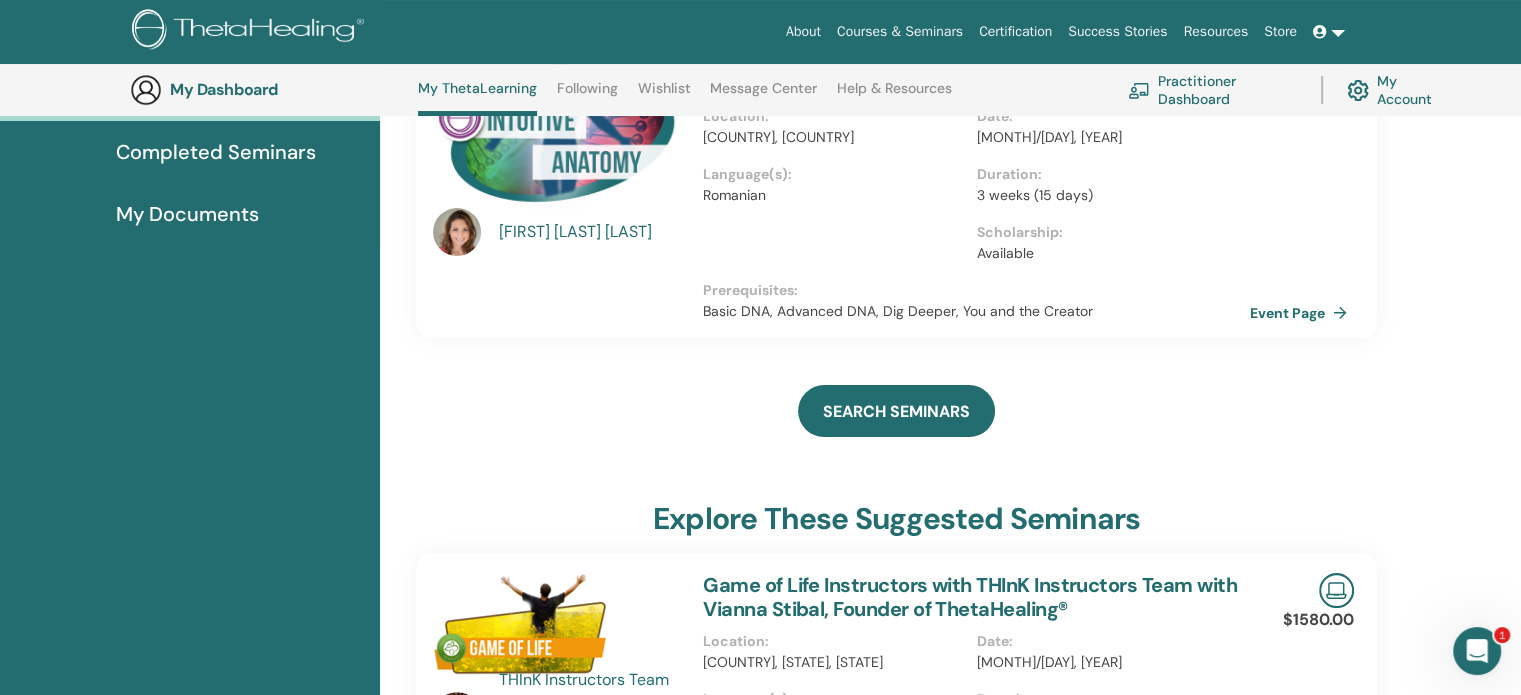 click at bounding box center [1329, 32] 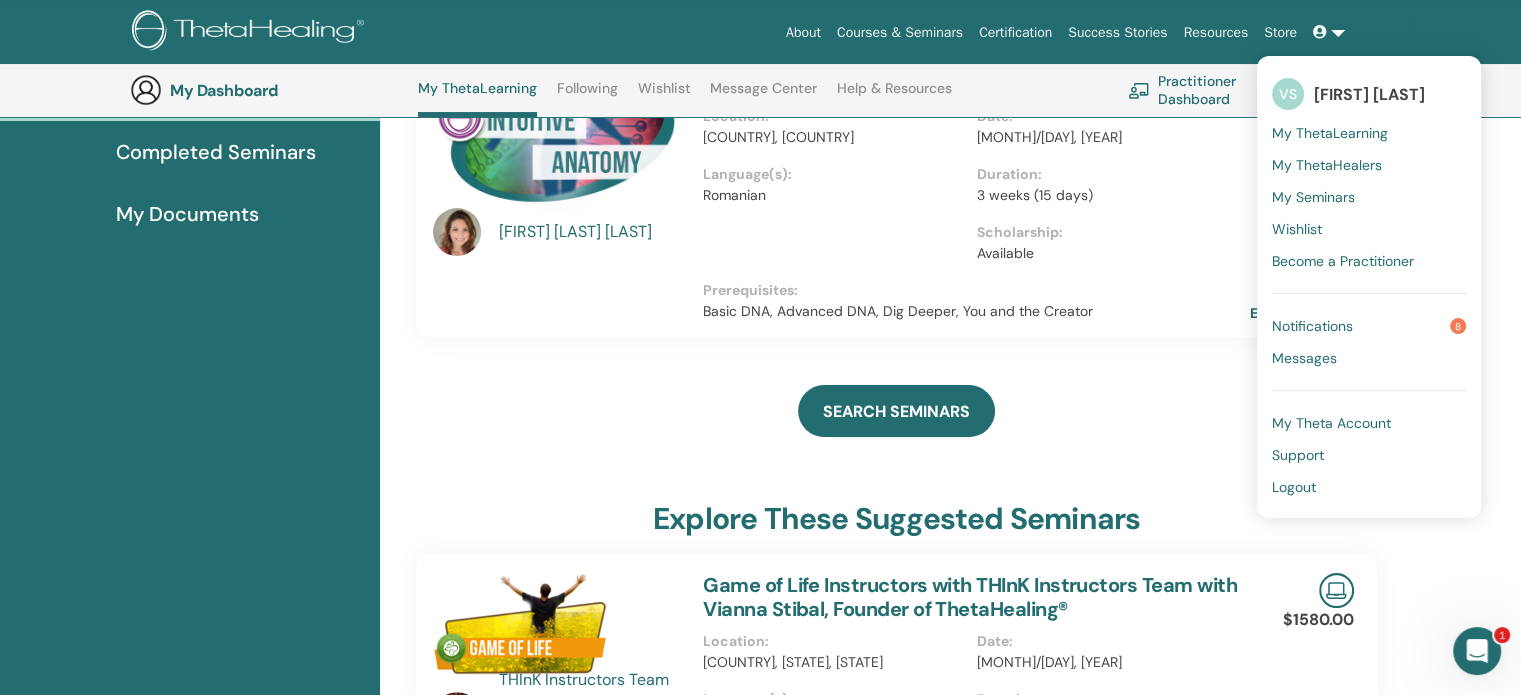 click on "Notifications" at bounding box center [1312, 326] 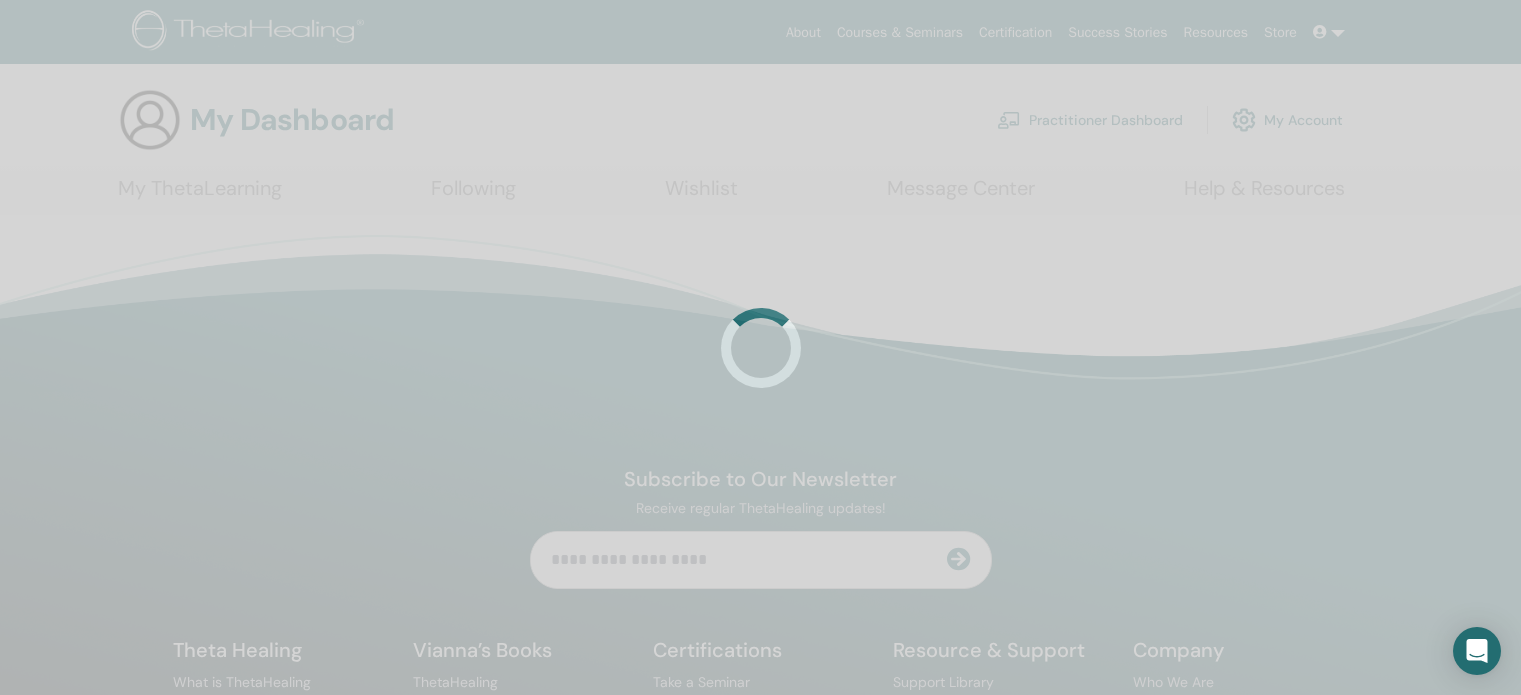 scroll, scrollTop: 0, scrollLeft: 0, axis: both 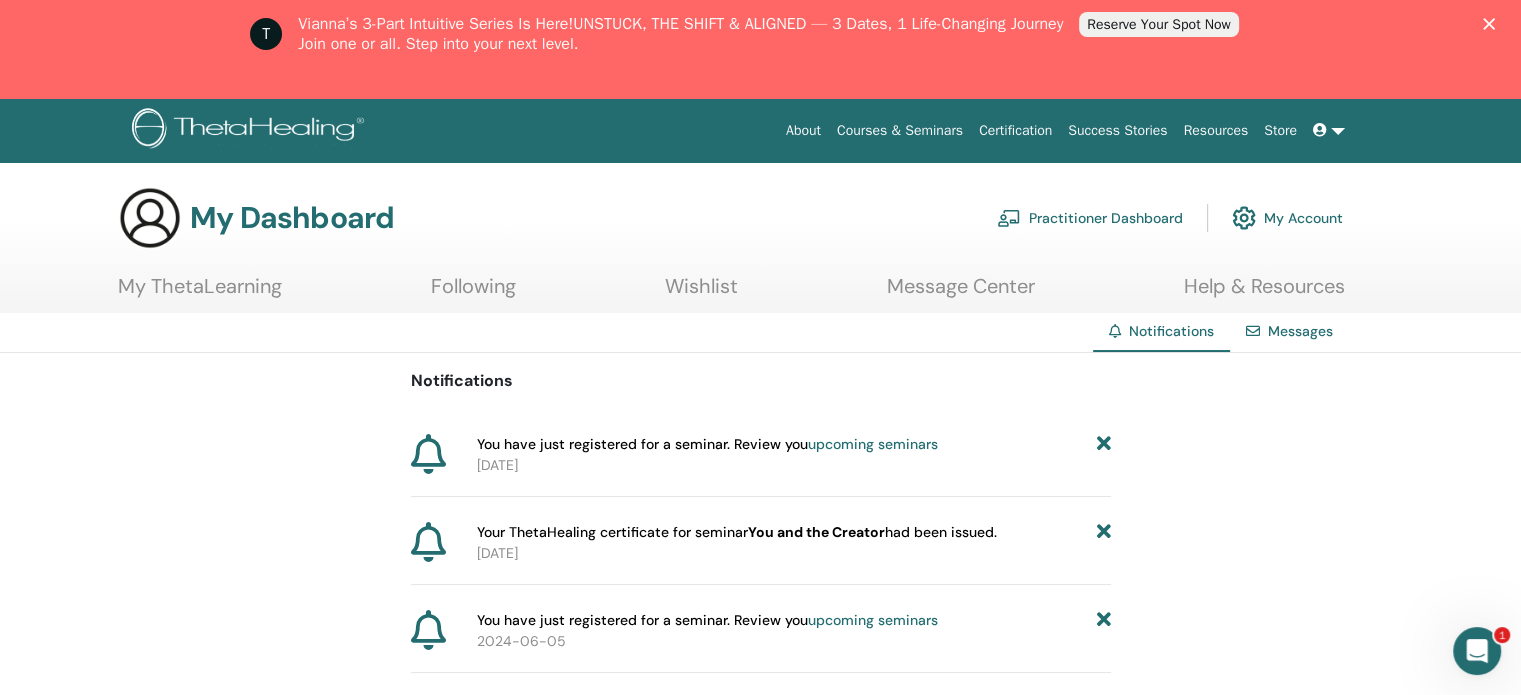click at bounding box center [1329, 130] 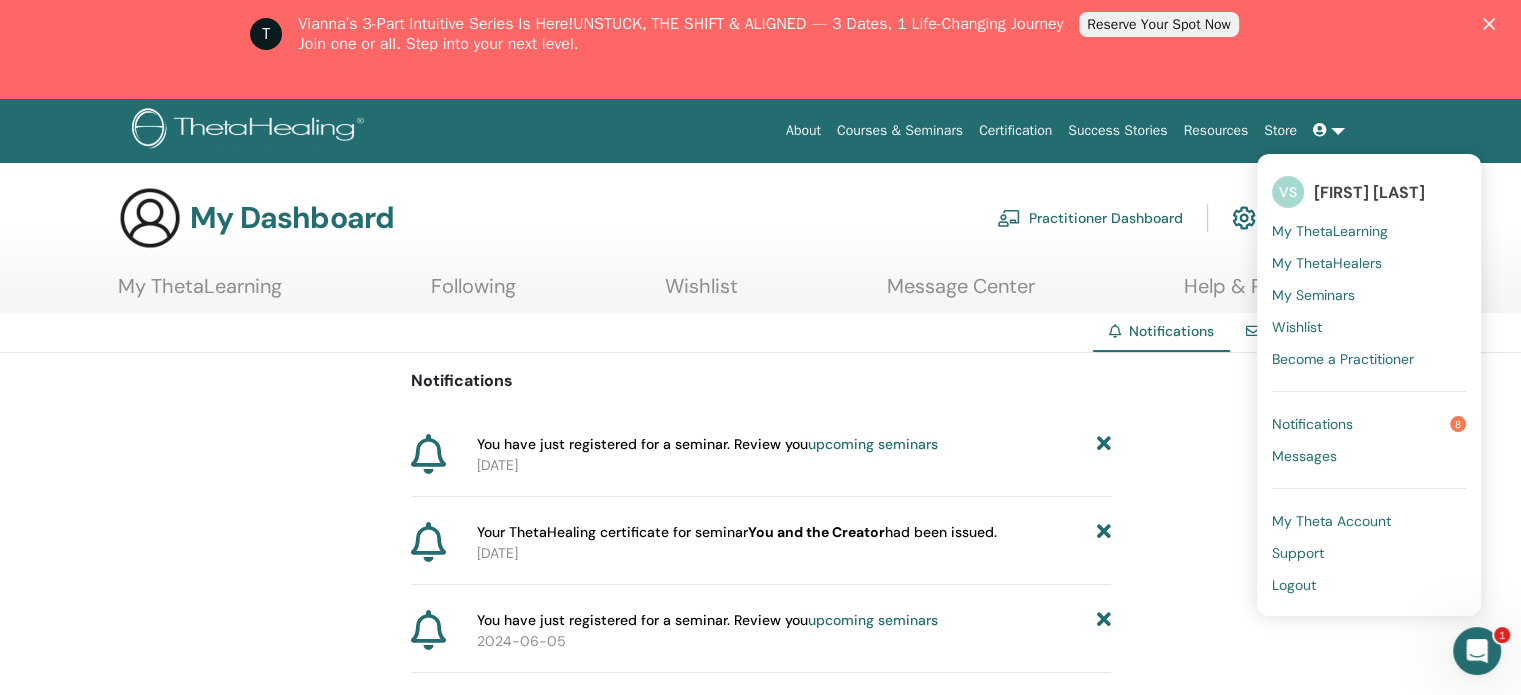click on "Logout" at bounding box center [1369, 585] 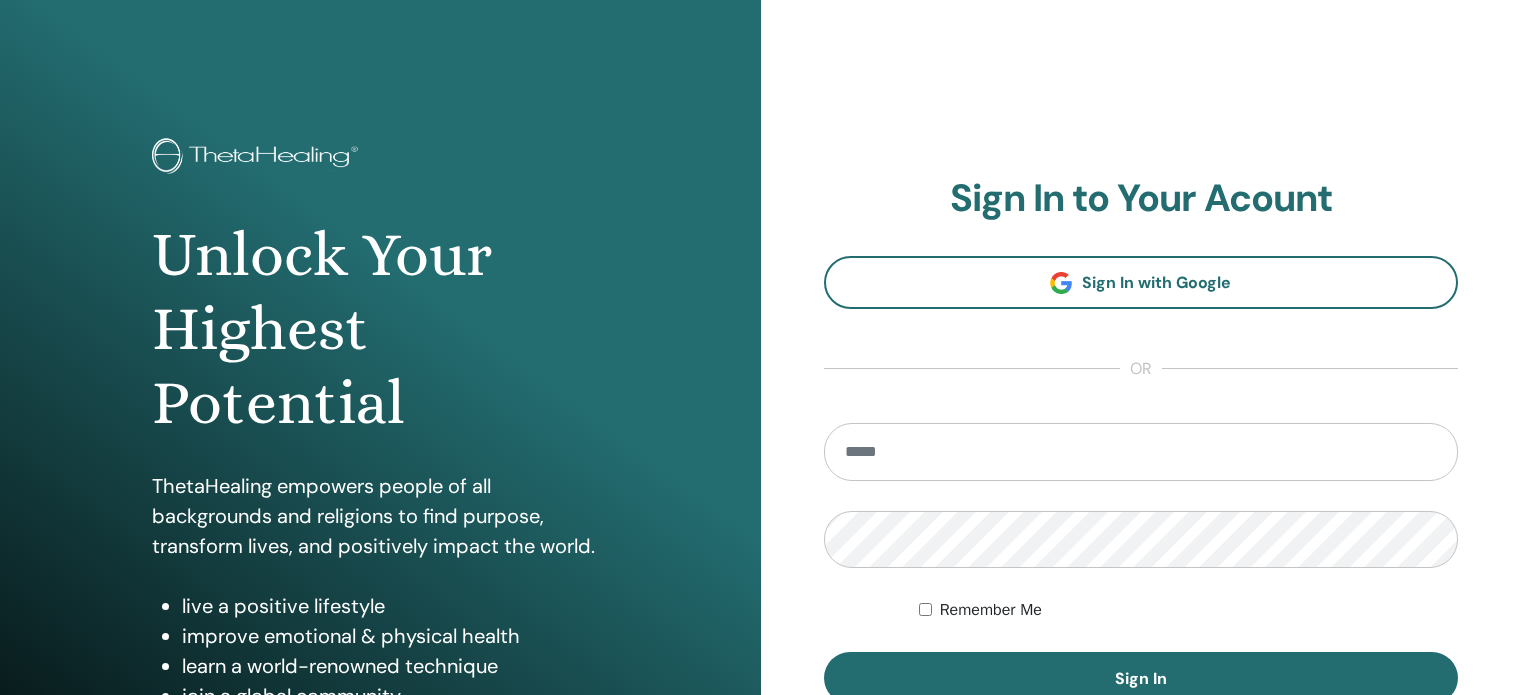 scroll, scrollTop: 0, scrollLeft: 0, axis: both 